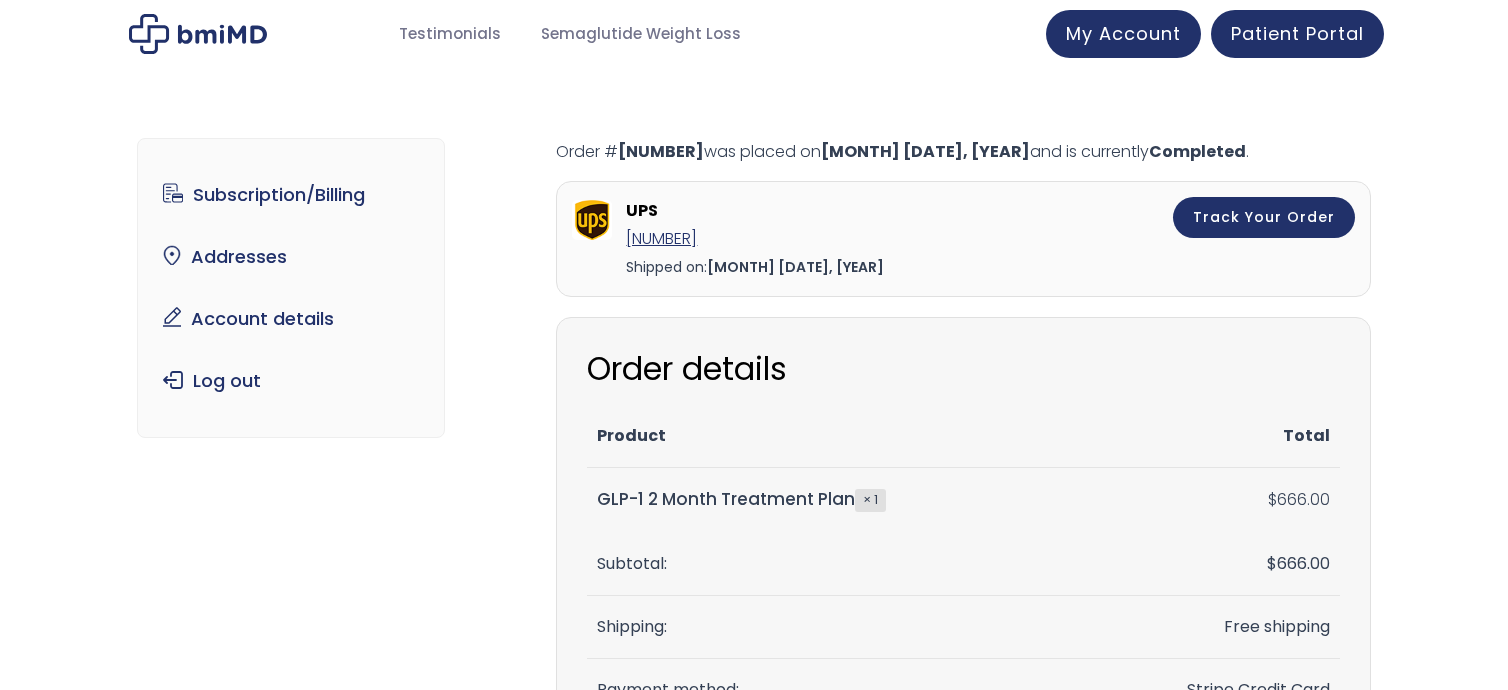 scroll, scrollTop: 0, scrollLeft: 0, axis: both 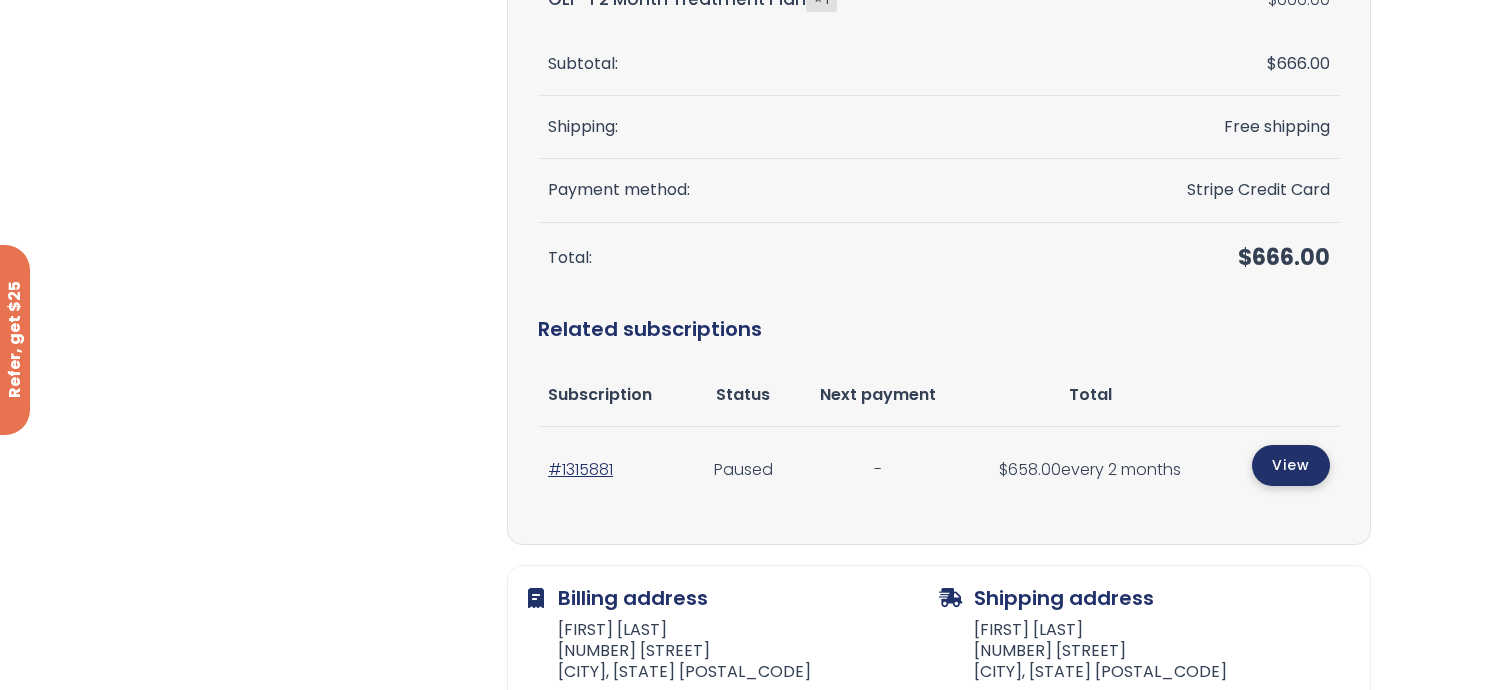 click on "View" at bounding box center (1291, 465) 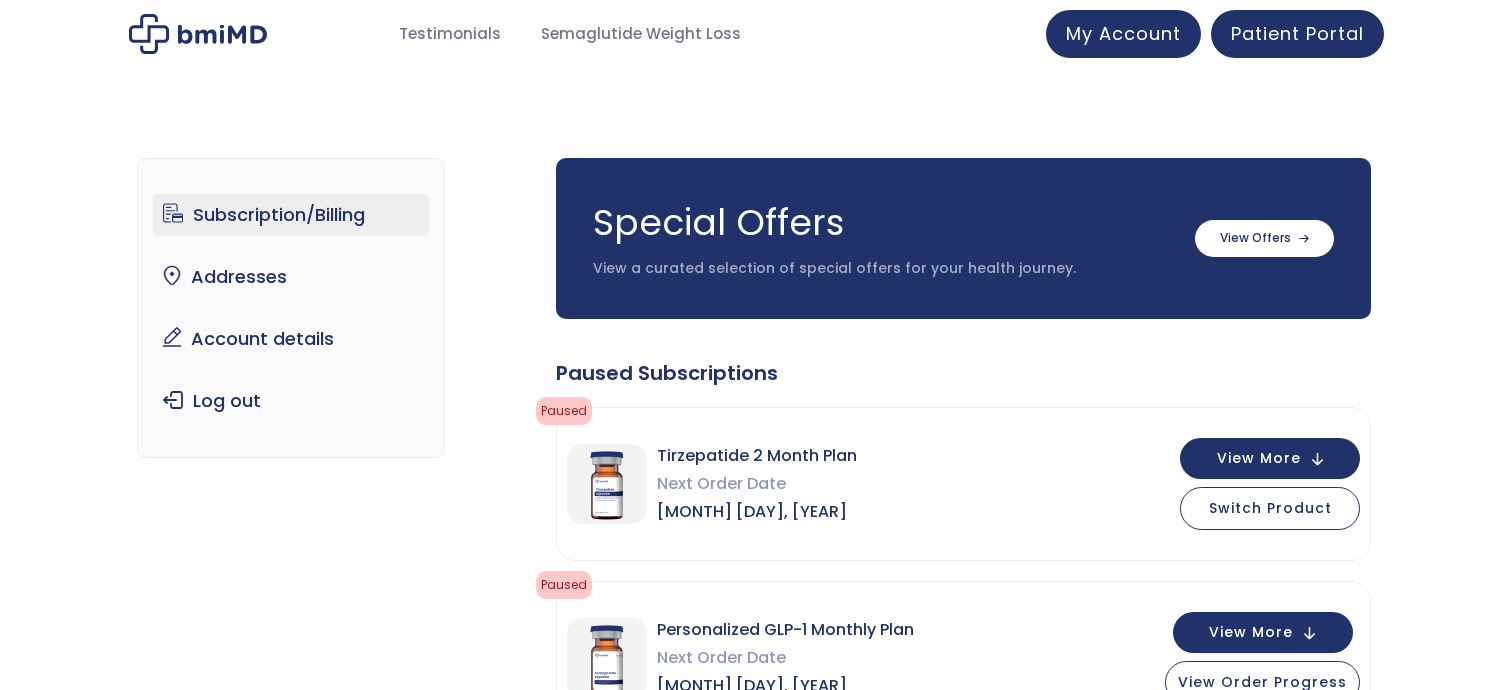 scroll, scrollTop: 0, scrollLeft: 0, axis: both 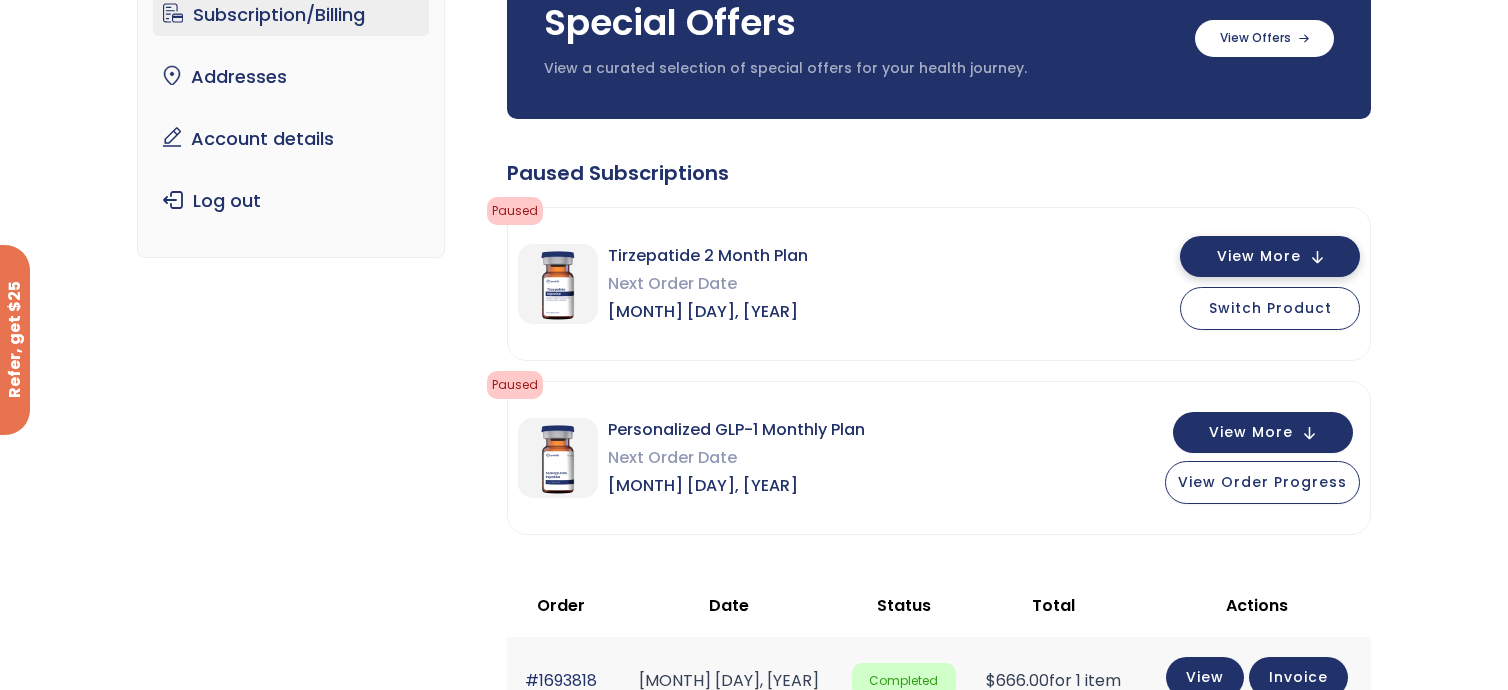 click on "View More" at bounding box center (1270, 256) 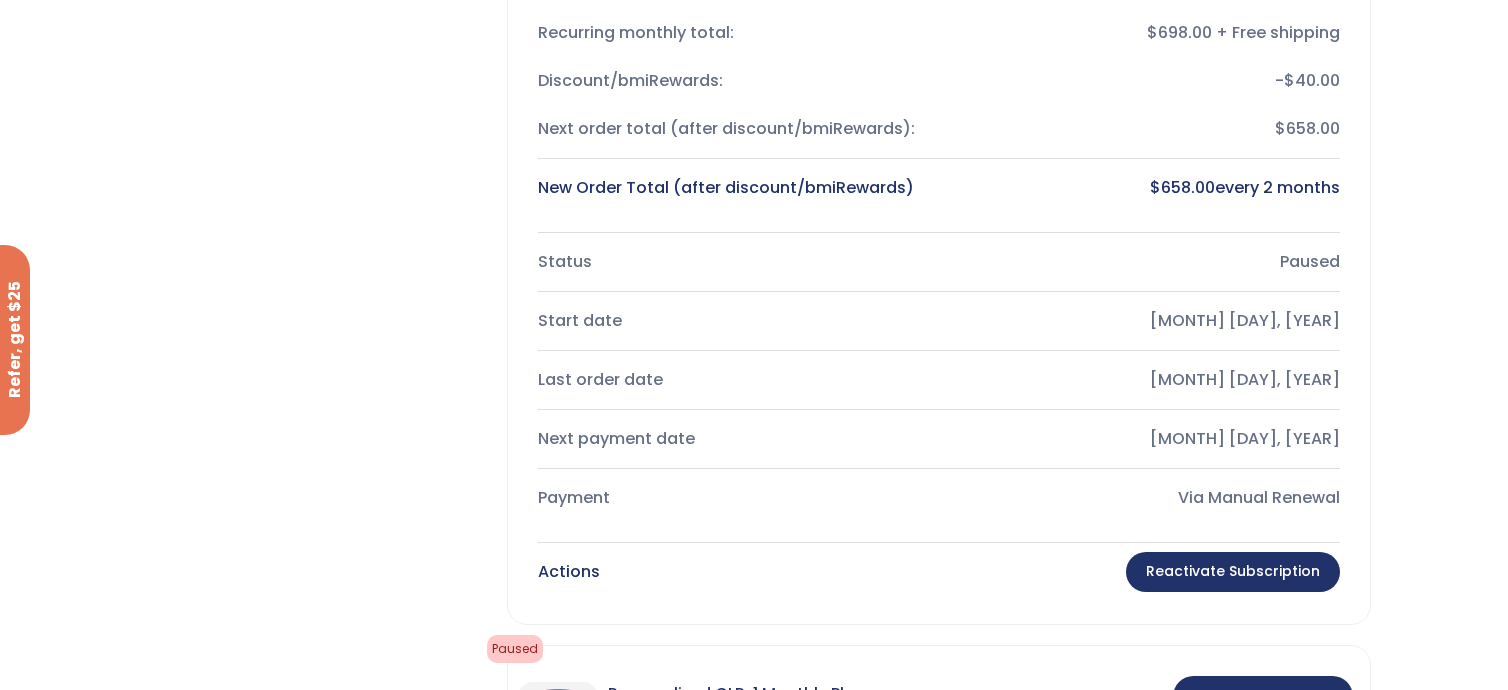 scroll, scrollTop: 700, scrollLeft: 0, axis: vertical 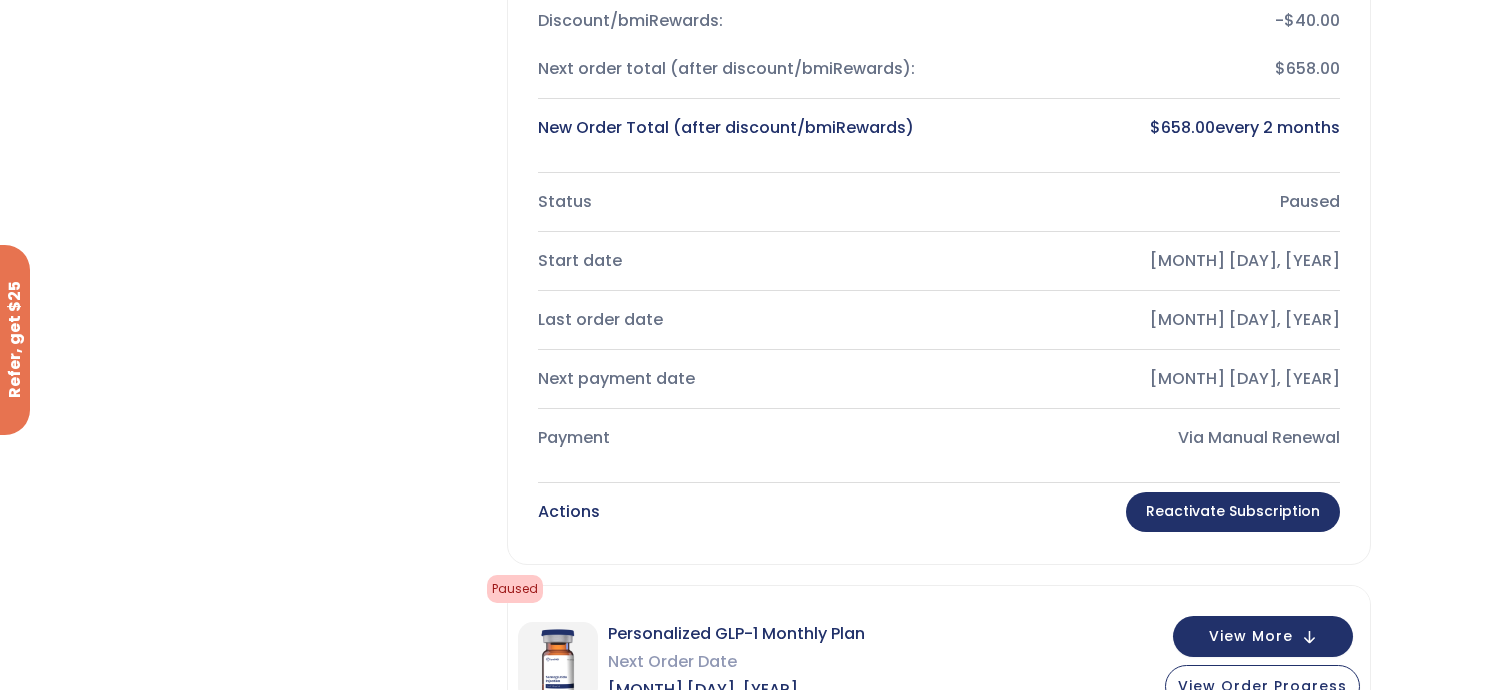 drag, startPoint x: 1186, startPoint y: 502, endPoint x: 1188, endPoint y: 429, distance: 73.02739 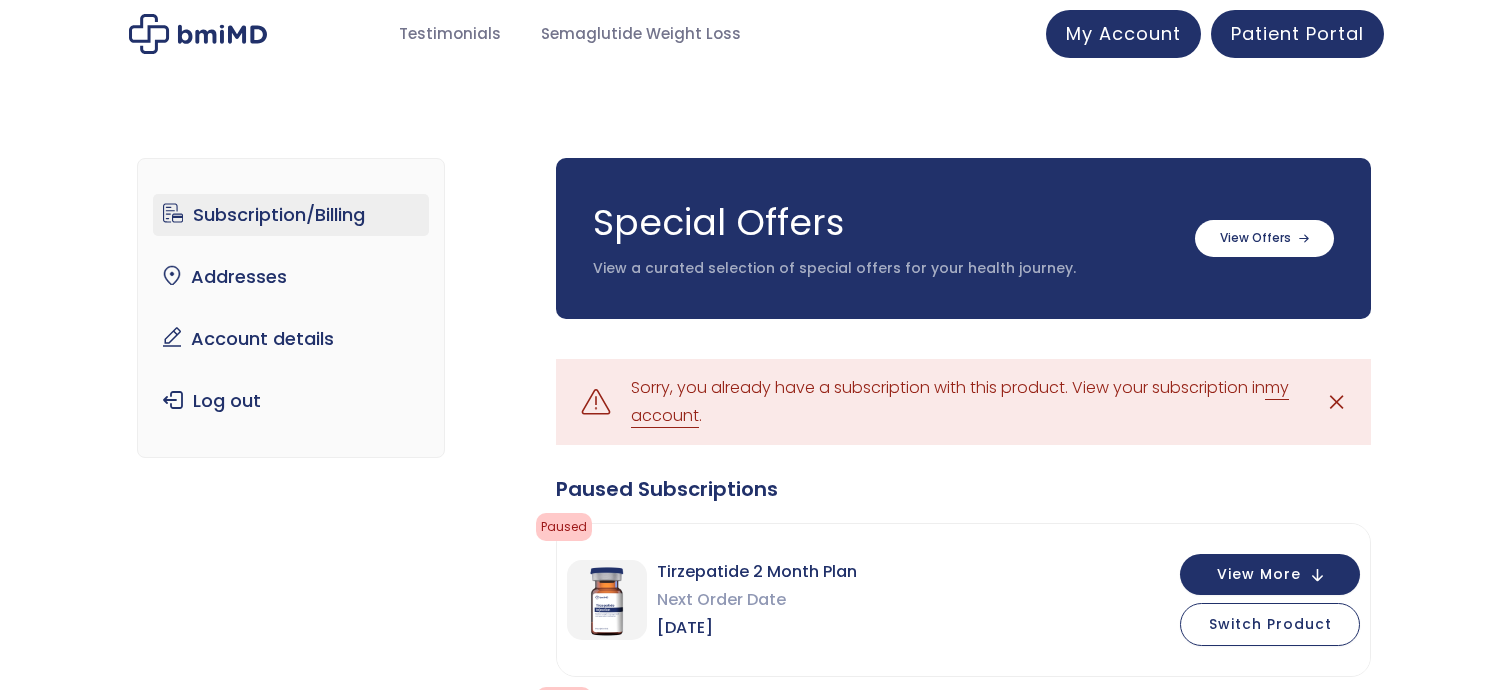 scroll, scrollTop: 0, scrollLeft: 0, axis: both 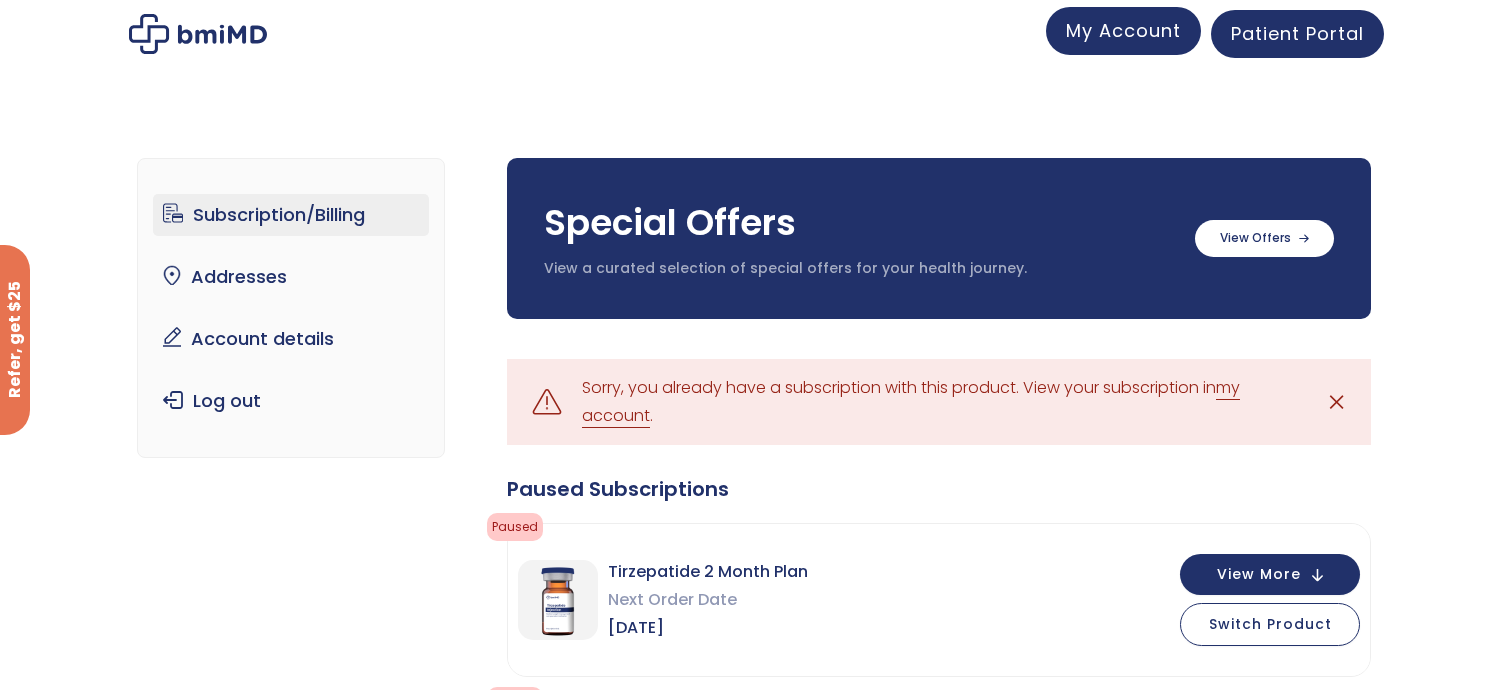 click on "My Account" at bounding box center [1123, 30] 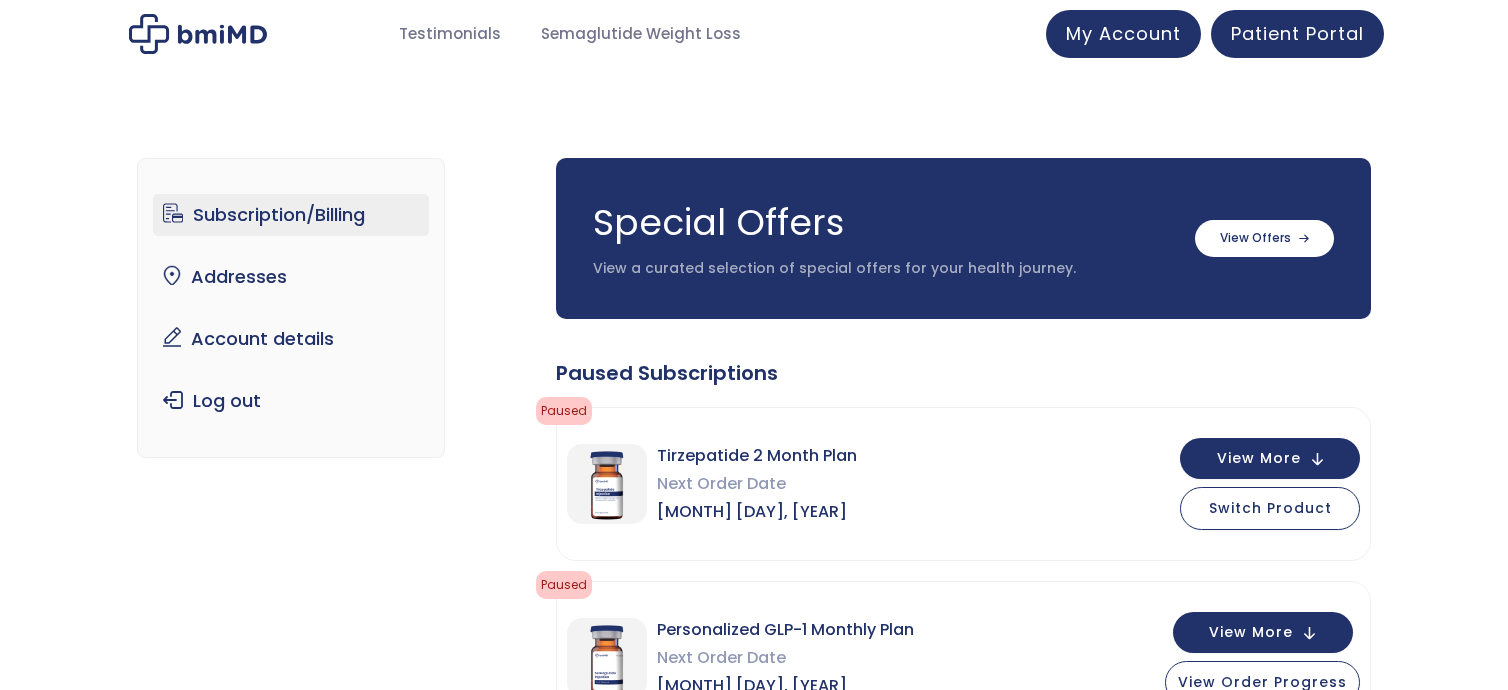 scroll, scrollTop: 0, scrollLeft: 0, axis: both 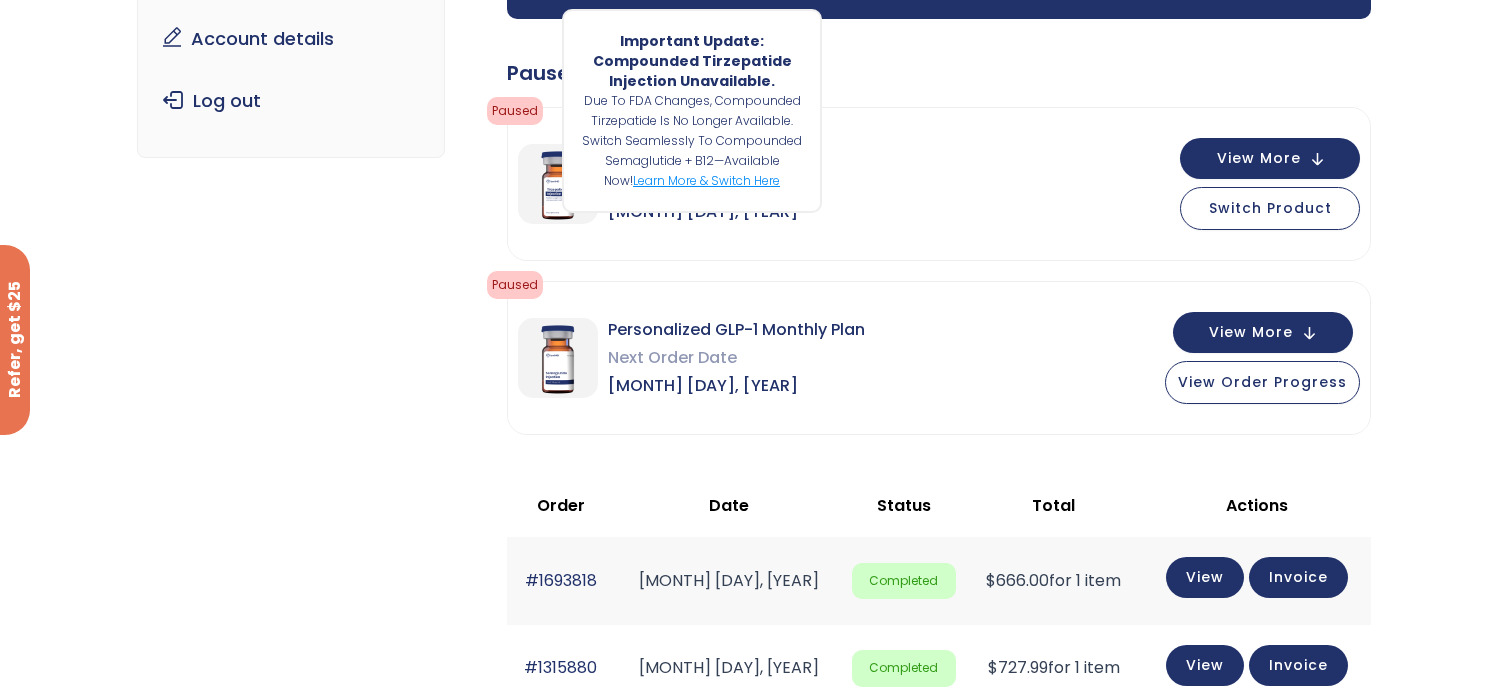 click on "Learn more & switch here" at bounding box center [706, 180] 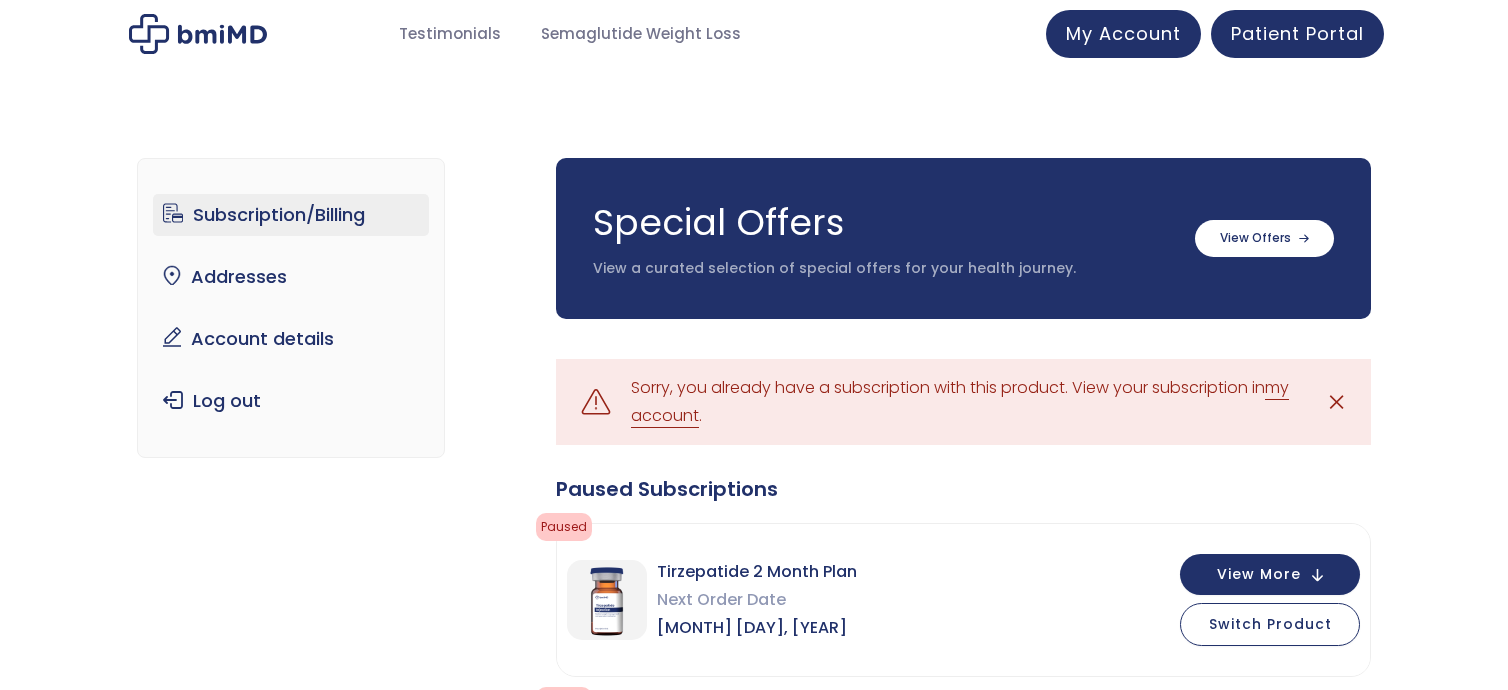 scroll, scrollTop: 0, scrollLeft: 0, axis: both 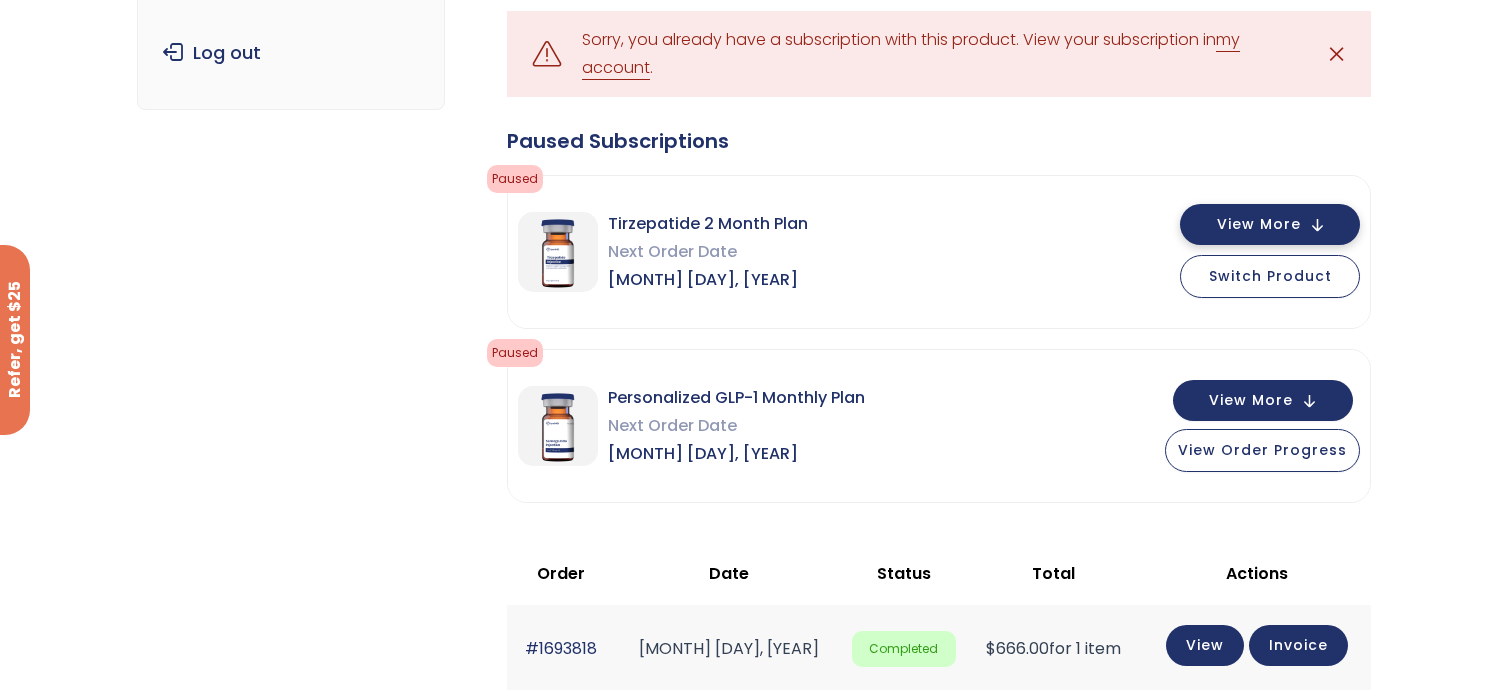 click on "View More" at bounding box center [1259, 224] 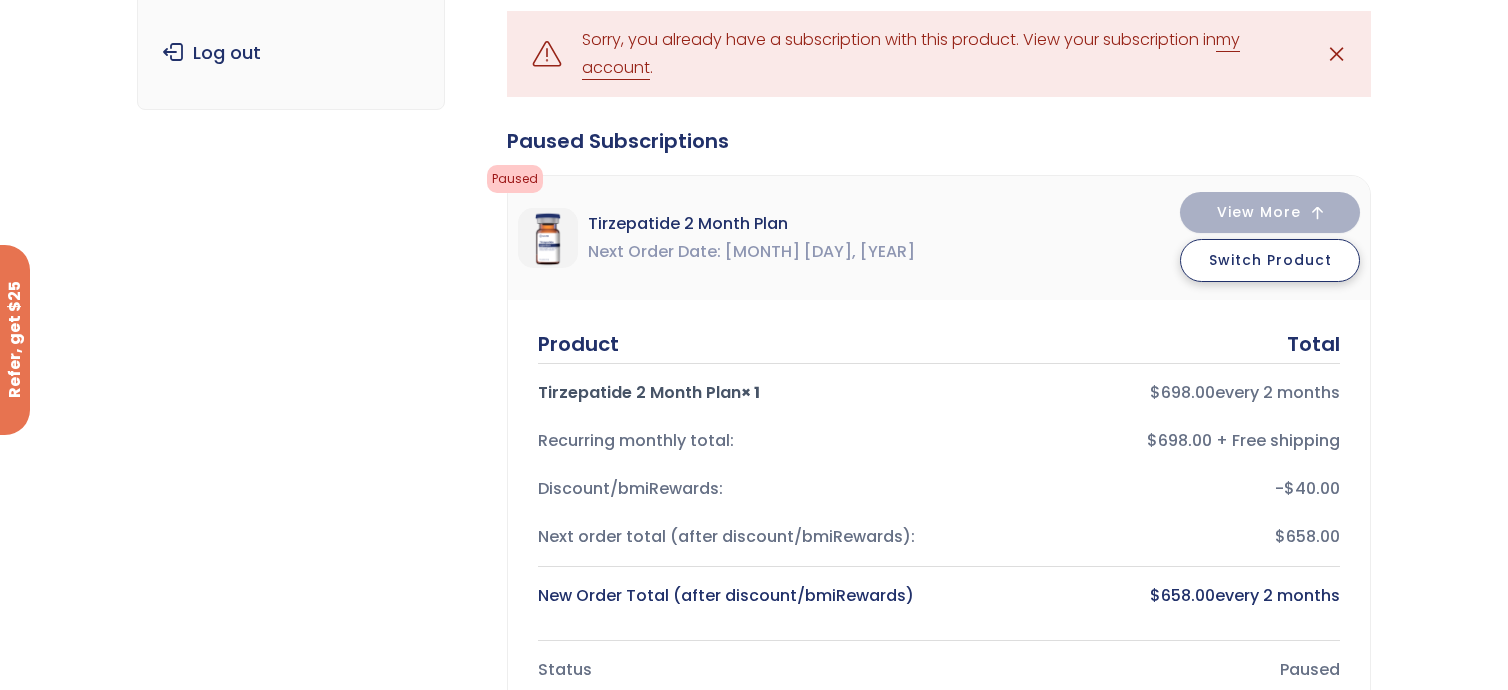 click on "Switch Product" at bounding box center [1270, 260] 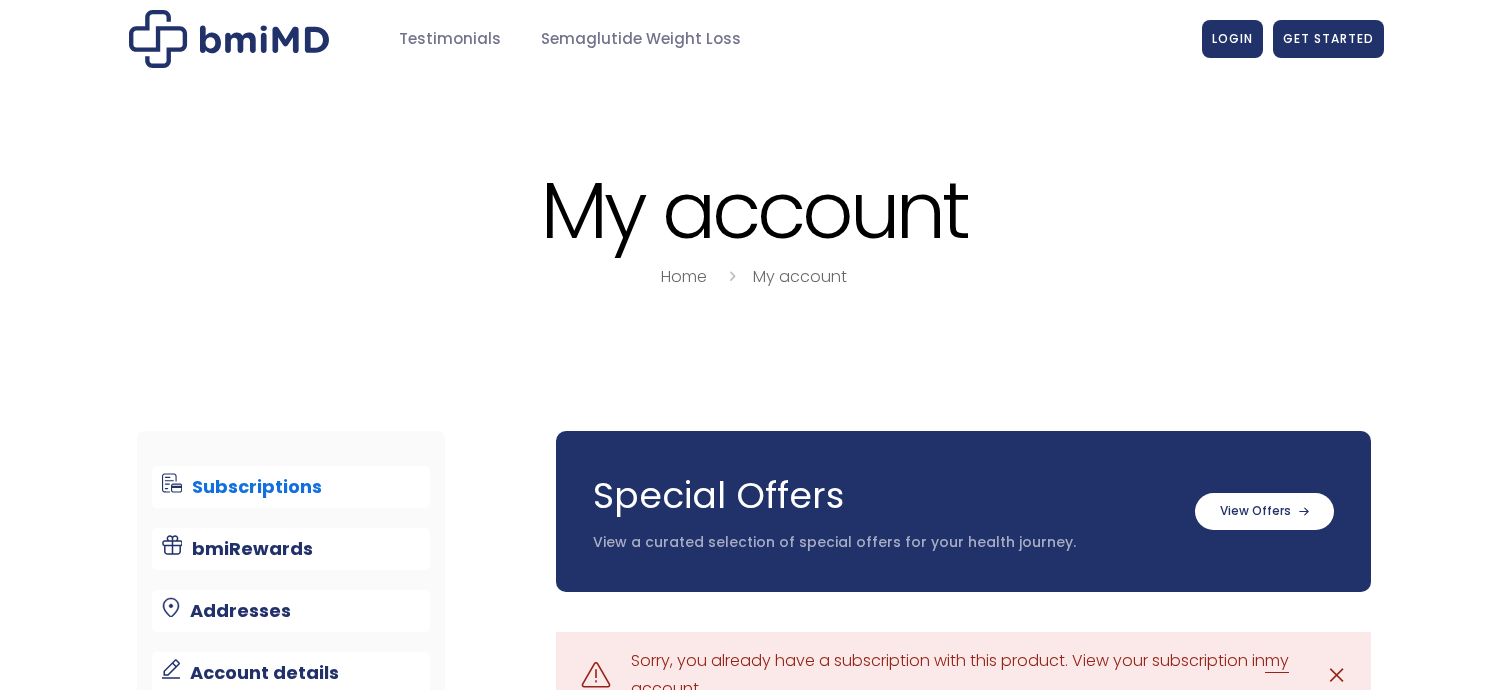 scroll, scrollTop: 0, scrollLeft: 0, axis: both 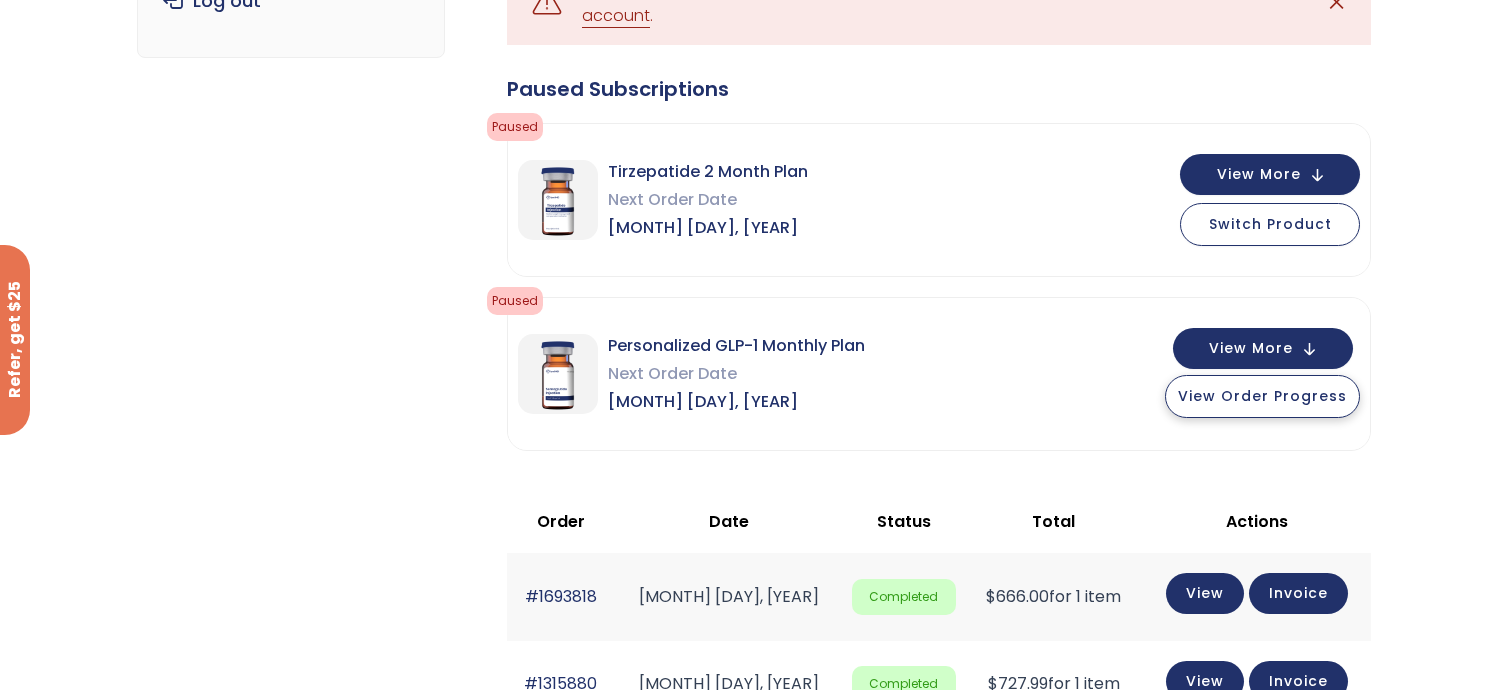 click on "View Order Progress" at bounding box center (1262, 396) 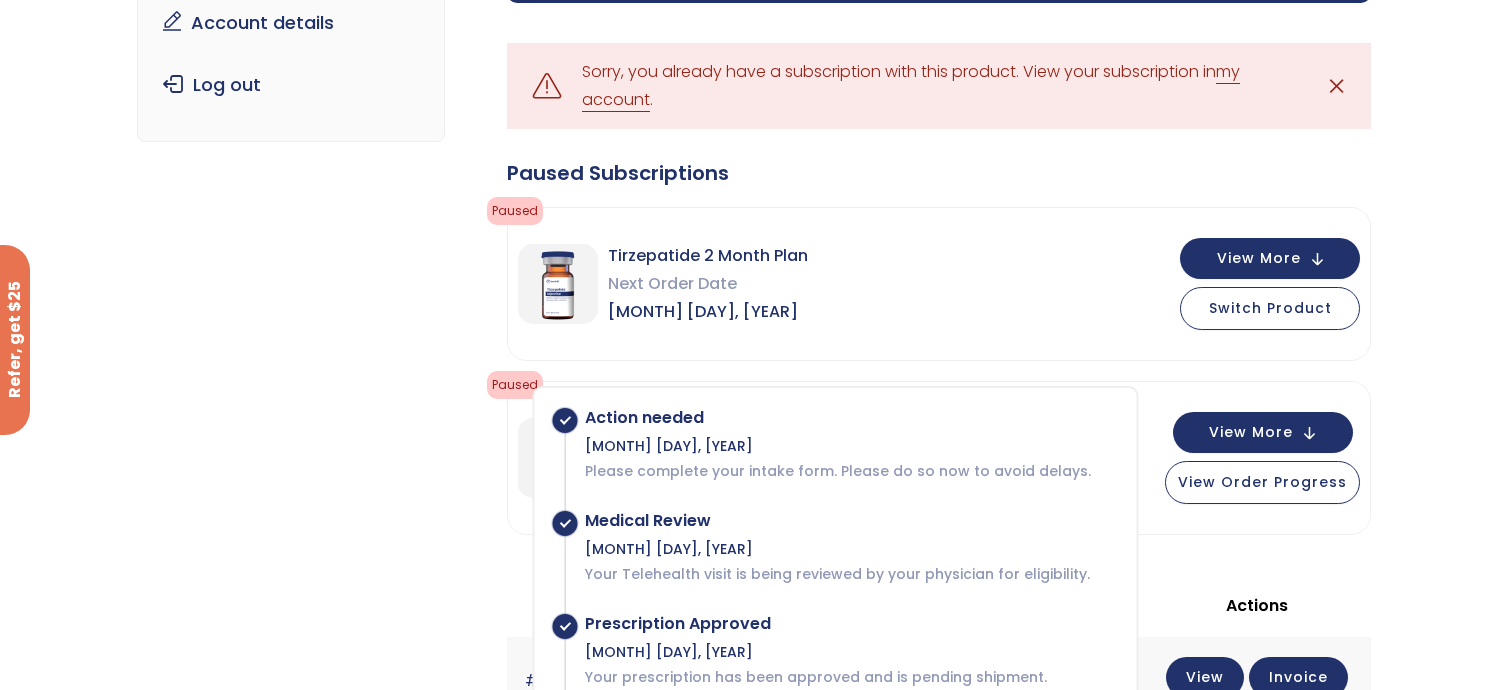 scroll, scrollTop: 0, scrollLeft: 0, axis: both 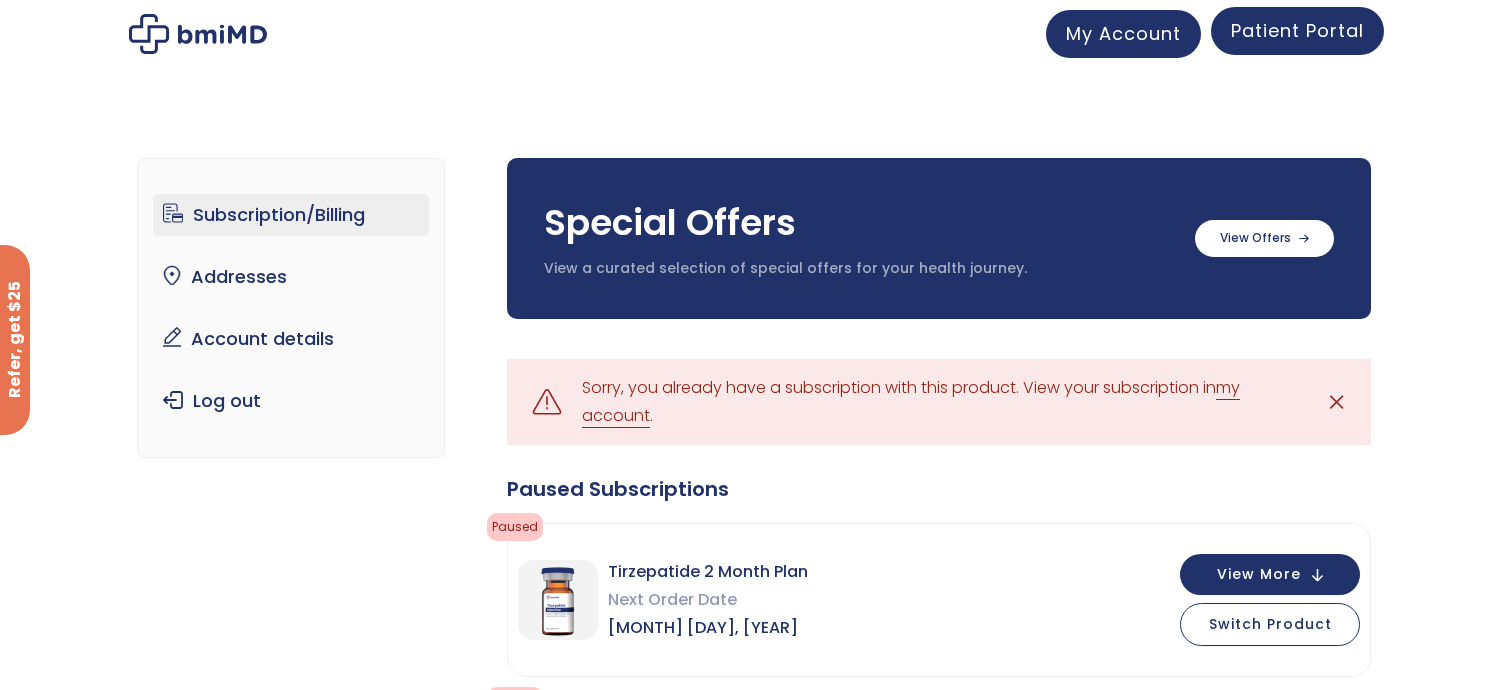click on "Patient Portal" at bounding box center [1297, 30] 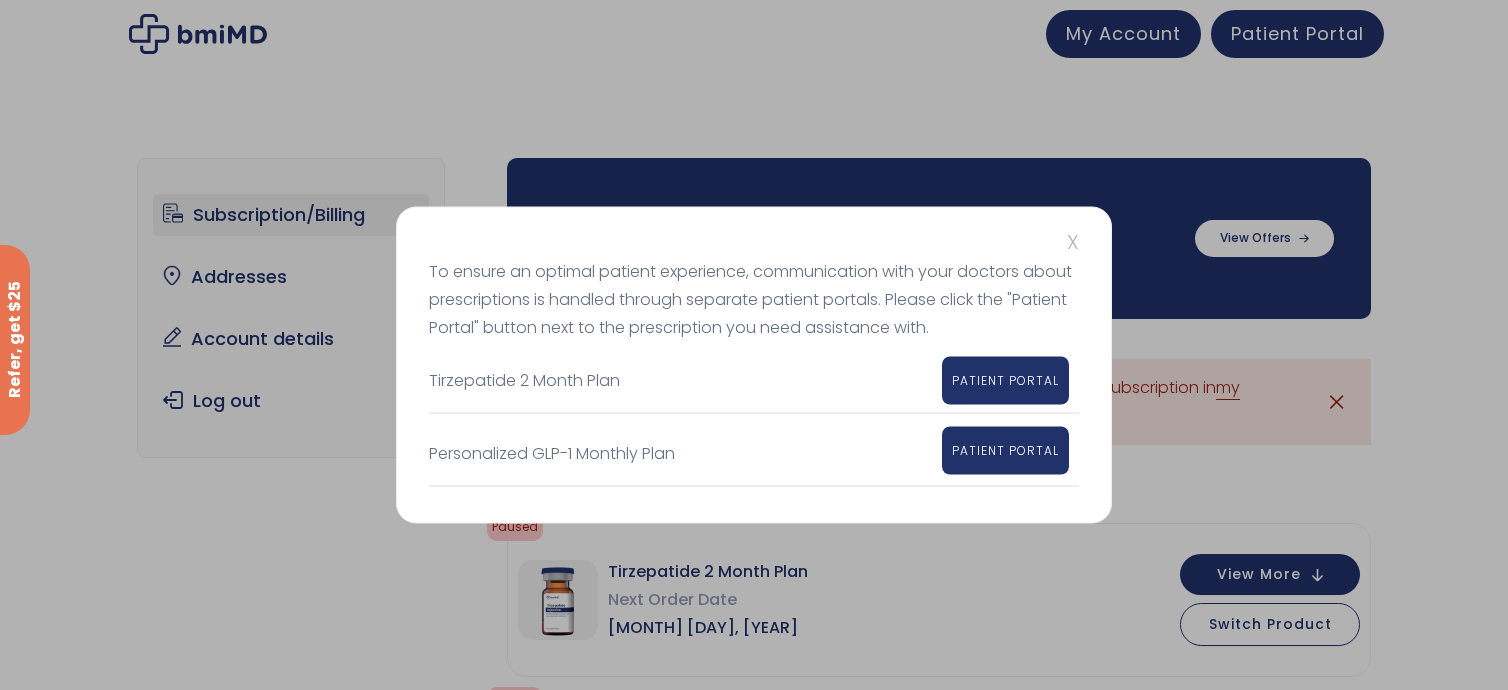 click on "PATIENT PORTAL" at bounding box center [1005, 450] 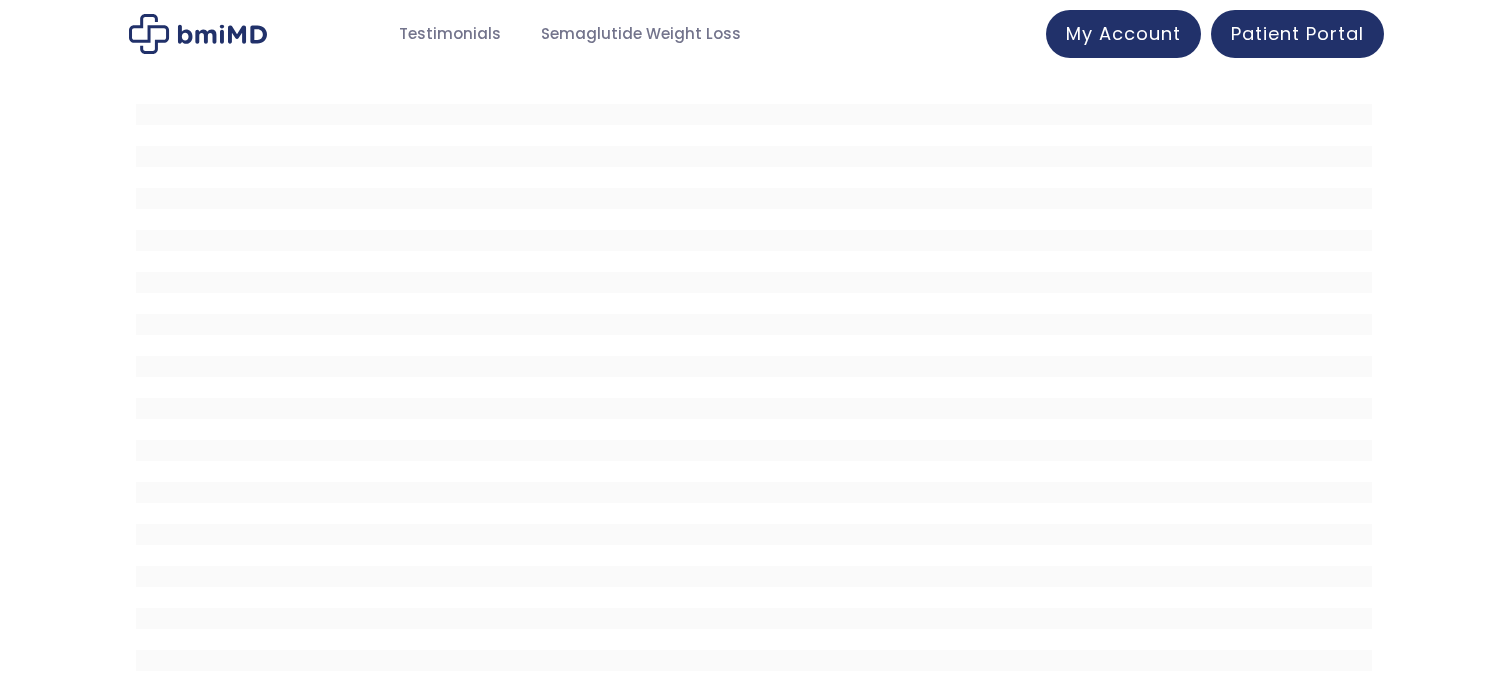 scroll, scrollTop: 0, scrollLeft: 0, axis: both 